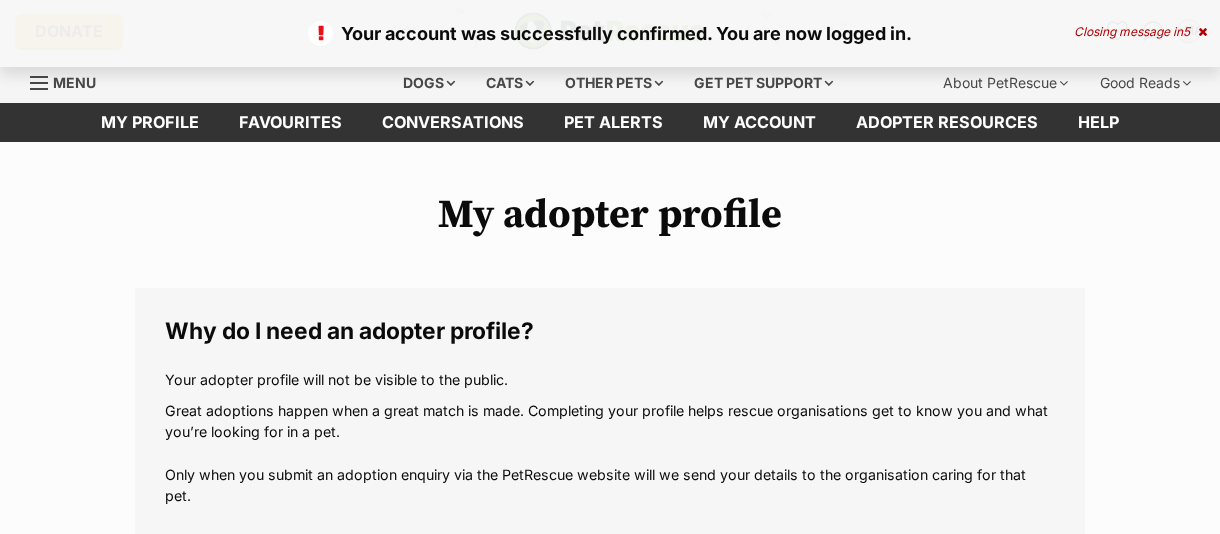 scroll, scrollTop: 0, scrollLeft: 0, axis: both 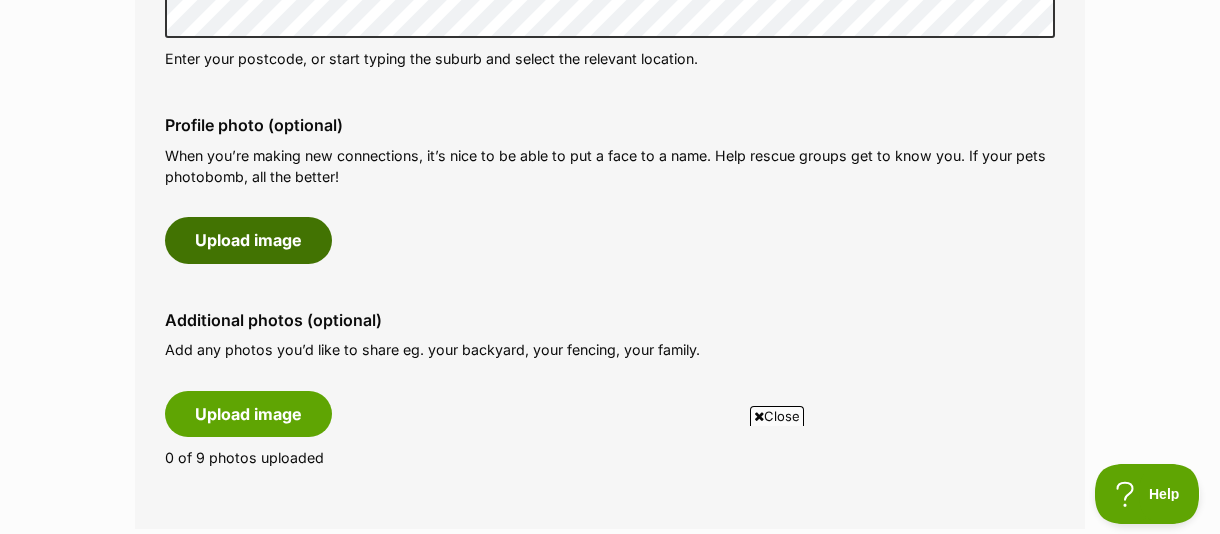 click on "Upload image" at bounding box center [248, 240] 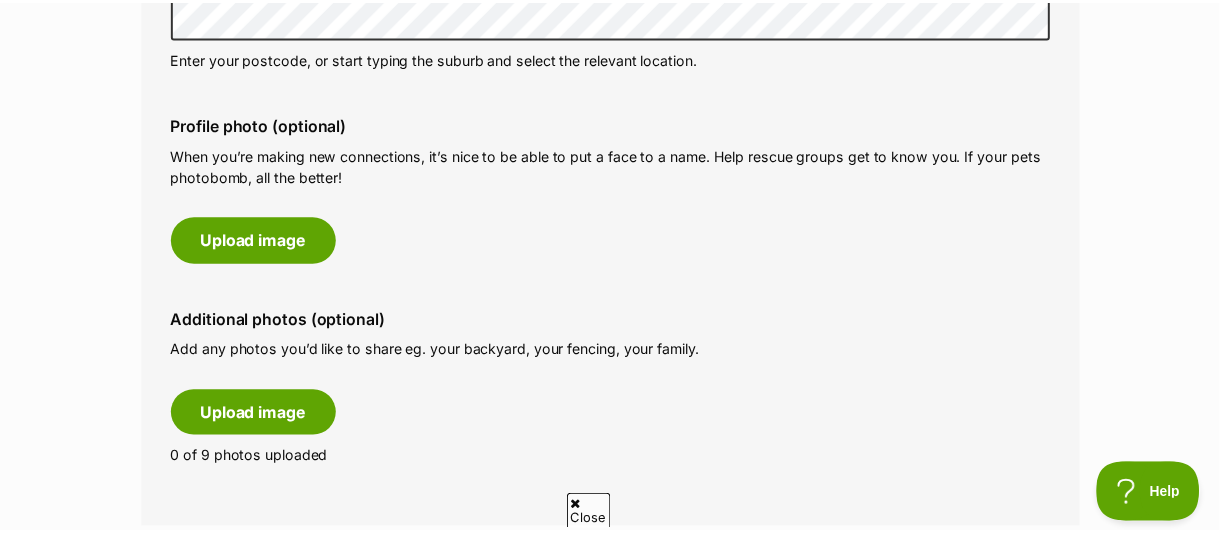 scroll, scrollTop: 0, scrollLeft: 0, axis: both 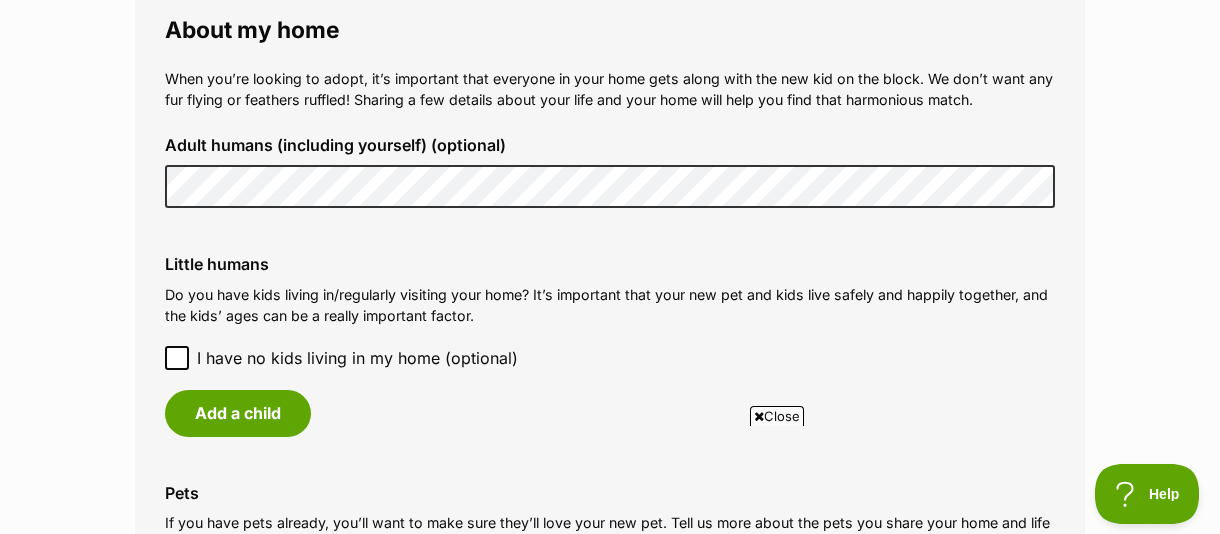 click 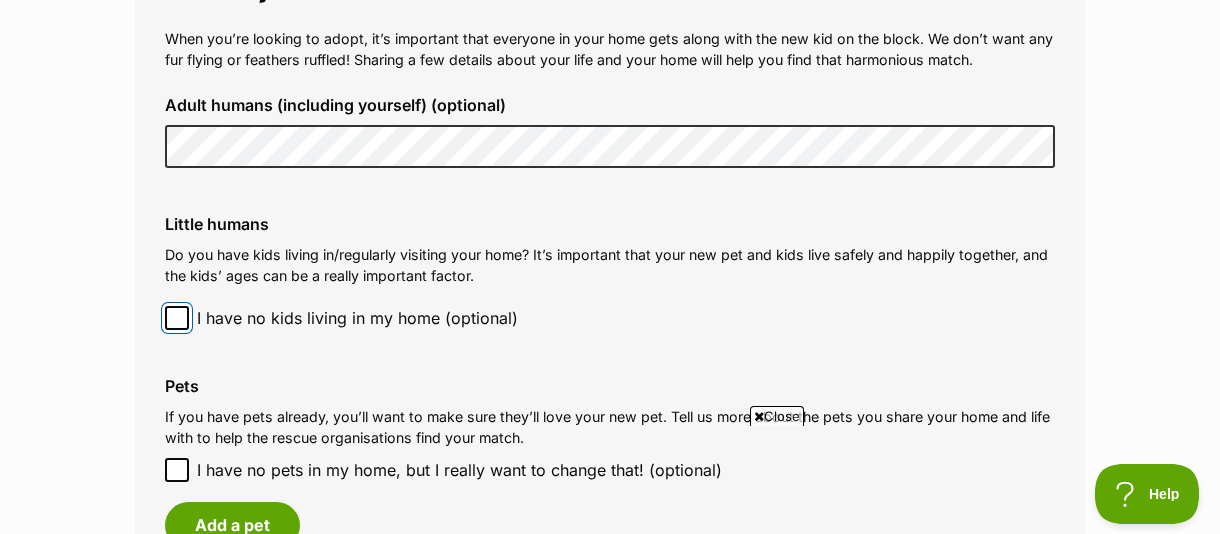 scroll, scrollTop: 1626, scrollLeft: 0, axis: vertical 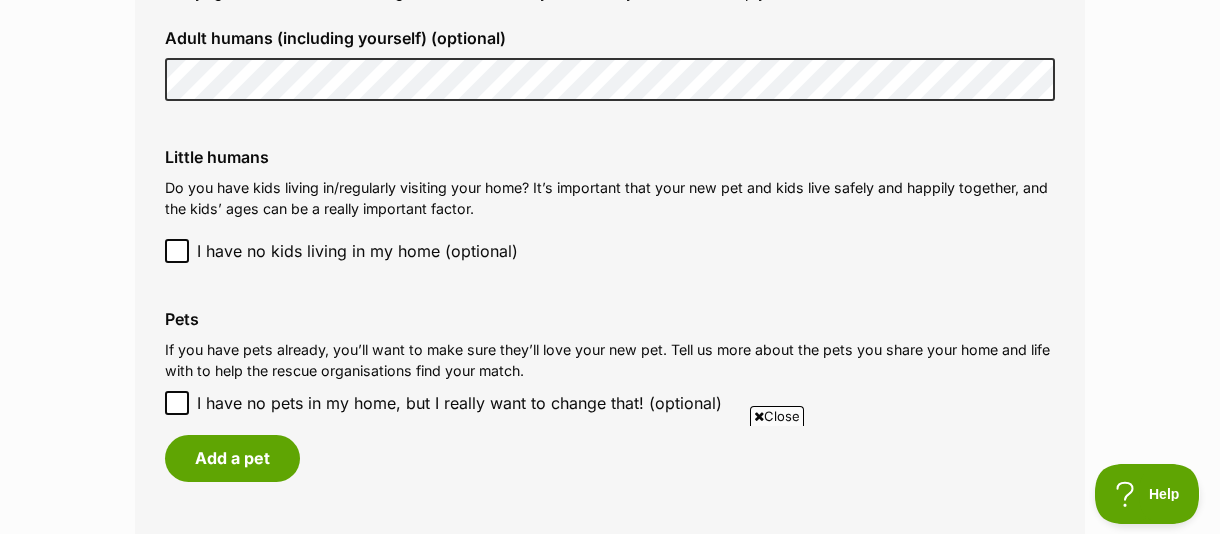 click 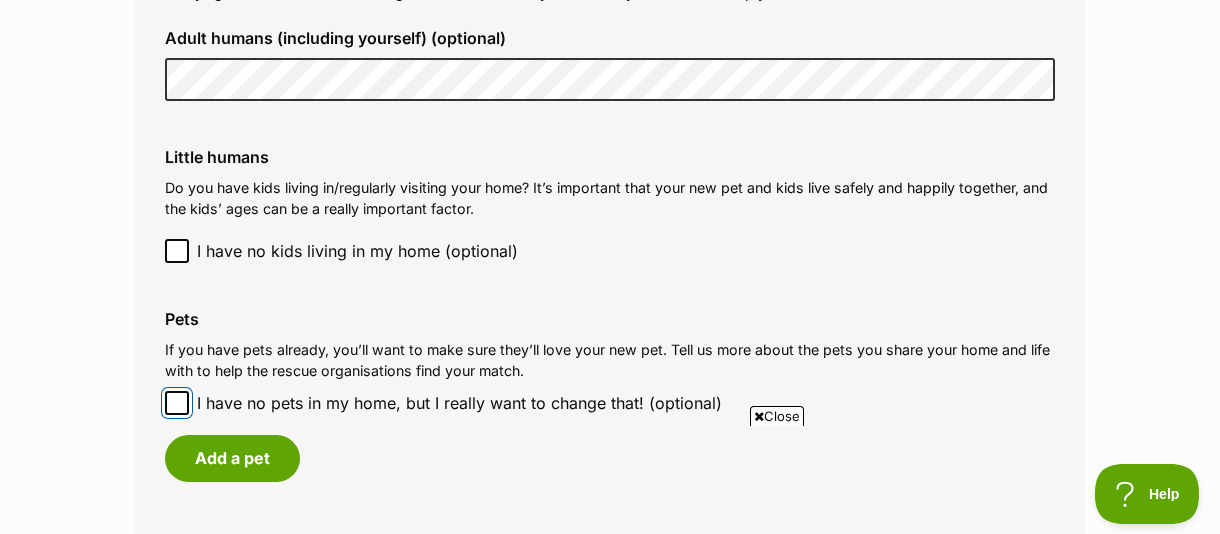 click on "I have no pets in my home, but I really want to change that! (optional)" at bounding box center (177, 403) 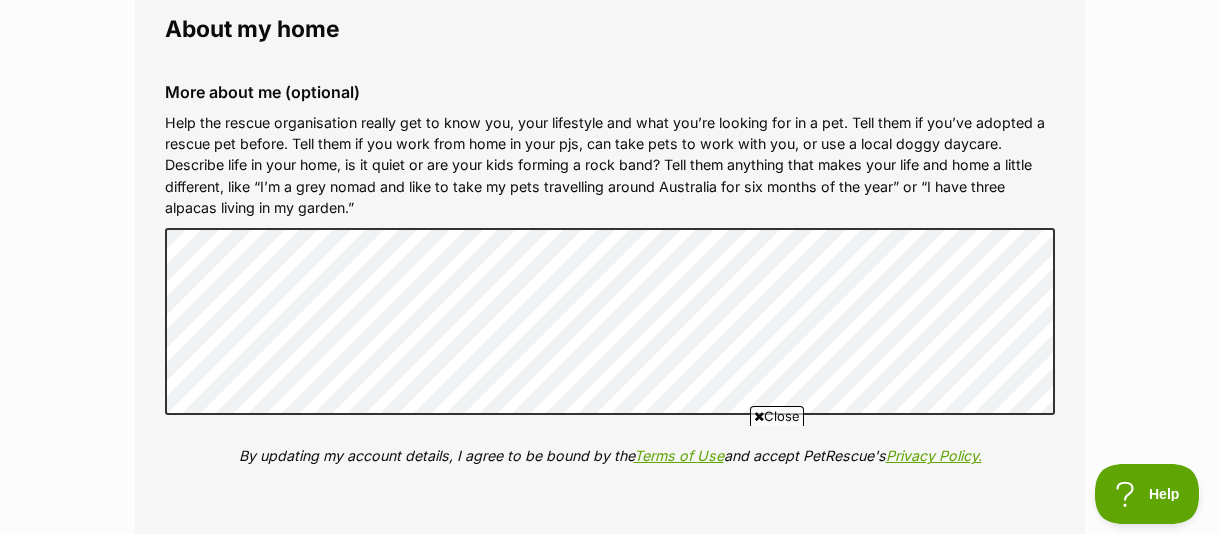 scroll, scrollTop: 2173, scrollLeft: 0, axis: vertical 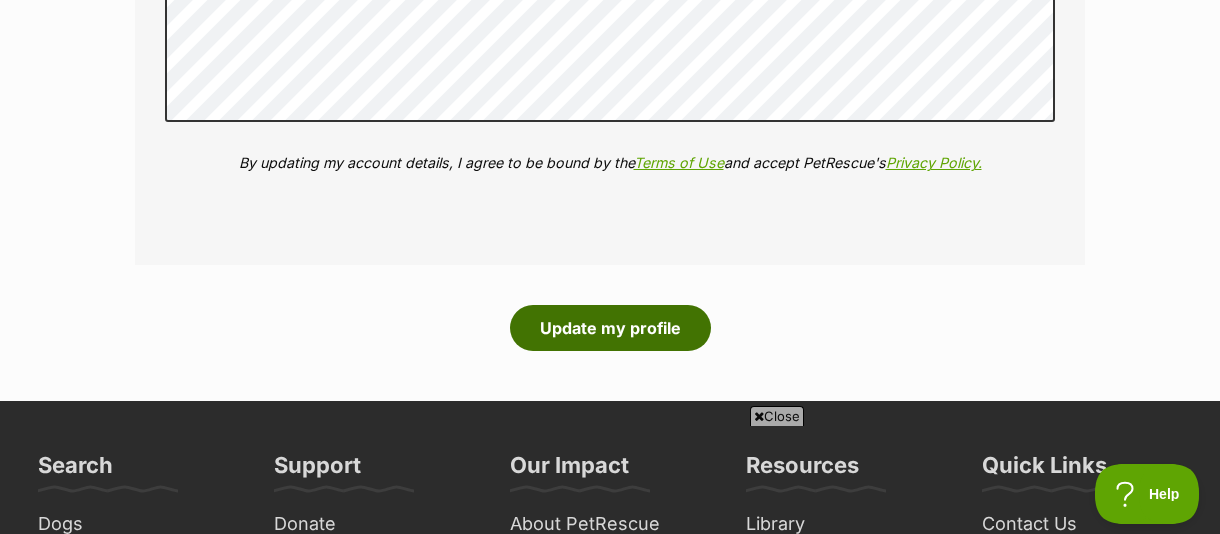 click on "Update my profile" at bounding box center [610, 328] 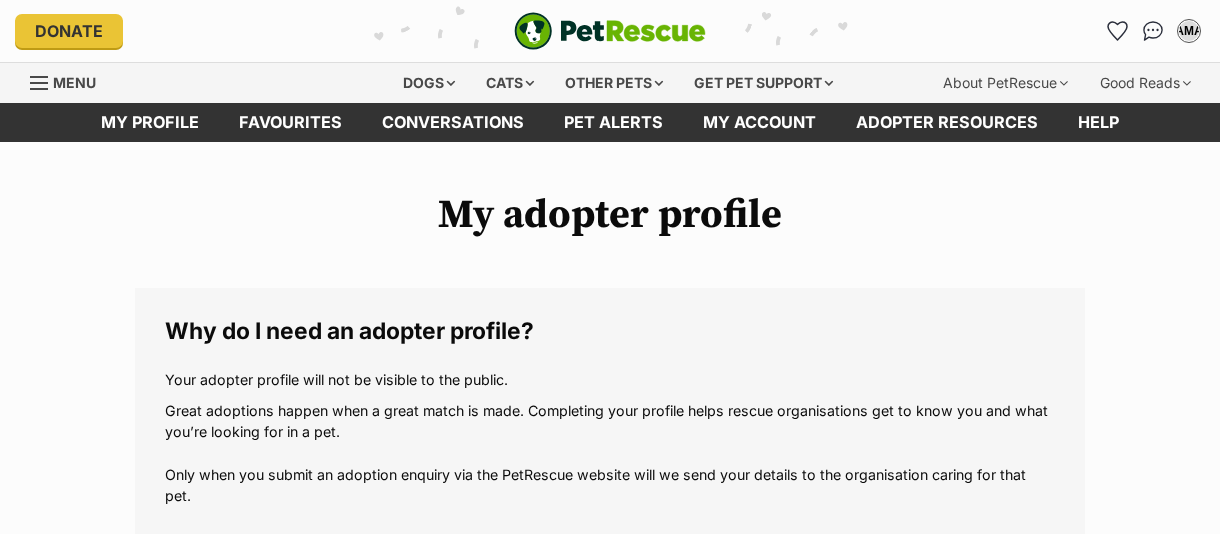 scroll, scrollTop: 0, scrollLeft: 0, axis: both 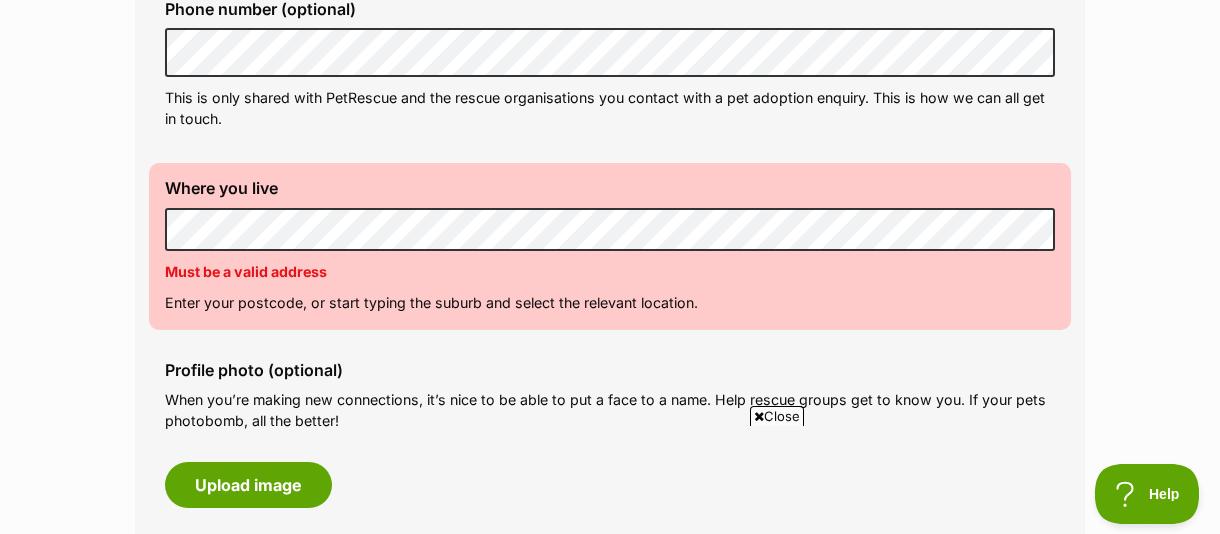click on "My adopter profile
Why do I need an adopter profile?
Your adopter profile will not be visible to the public.
Great adoptions happen when a great match is made. Completing your profile helps rescue organisations get to know you and what you’re looking for in a pet. Only when you submit an adoption enquiry via the PetRescue website will we send your details to the organisation caring for that pet.
About me
Phone number (optional)
This is only shared with PetRescue and the rescue organisations you contact with a pet adoption enquiry. This is how we can all get in touch.
Where you live
Address line 1 (optional)
Address line 2 (optional)
Suburb (optional)
State Victoria
Postcode
Can't be blank
Must be a valid address
Enter your postcode, or start typing the suburb and select the relevant location.
Profile photo (optional)
Upload image
Remove profile image (optional)" at bounding box center (610, 786) 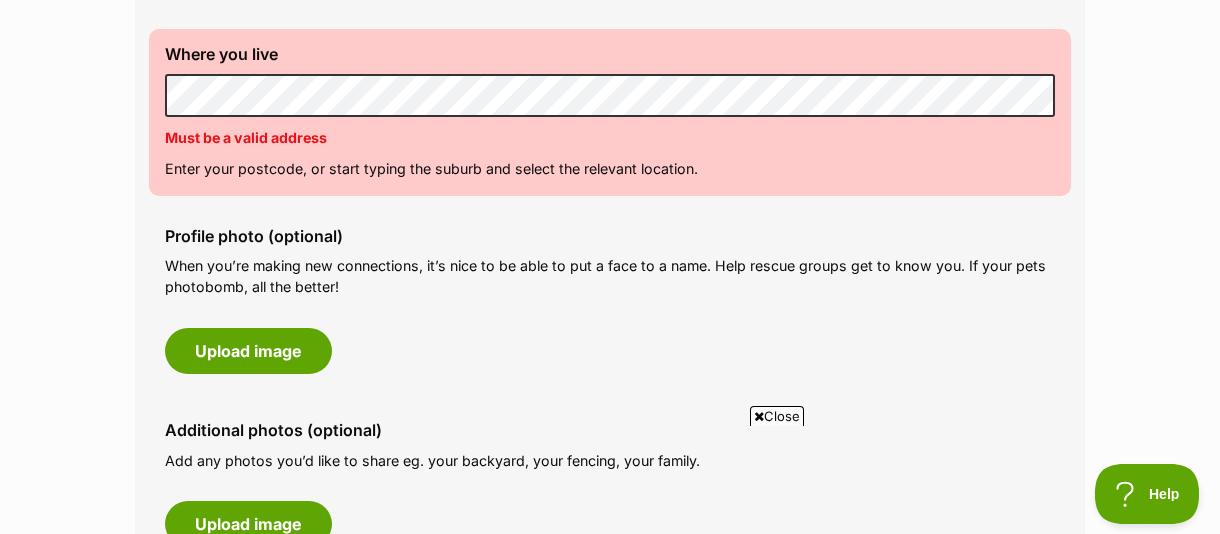 scroll, scrollTop: 866, scrollLeft: 0, axis: vertical 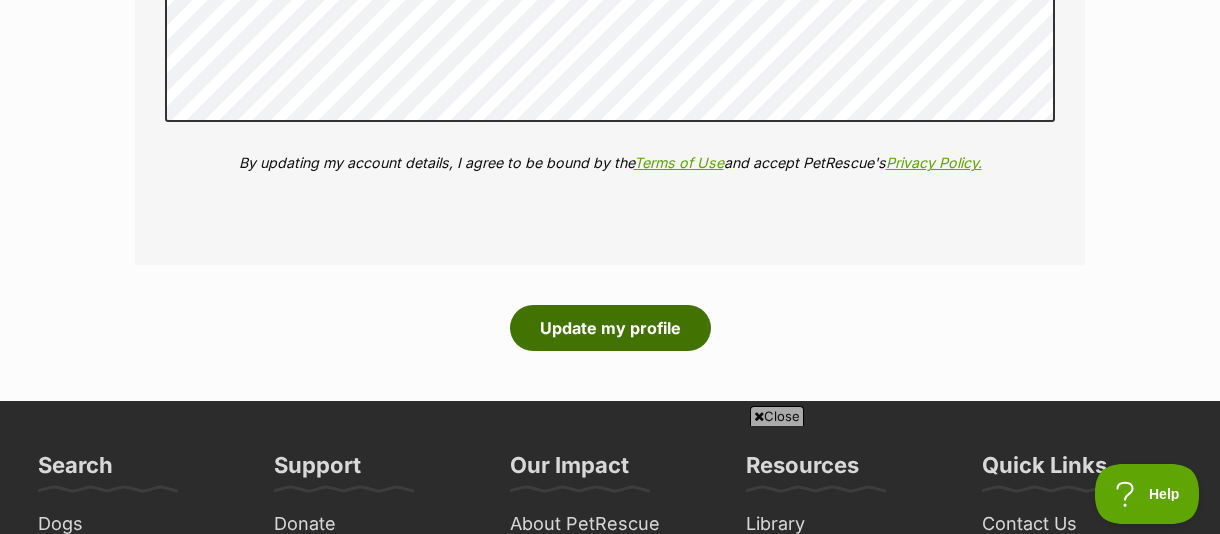 click on "Update my profile" at bounding box center [610, 328] 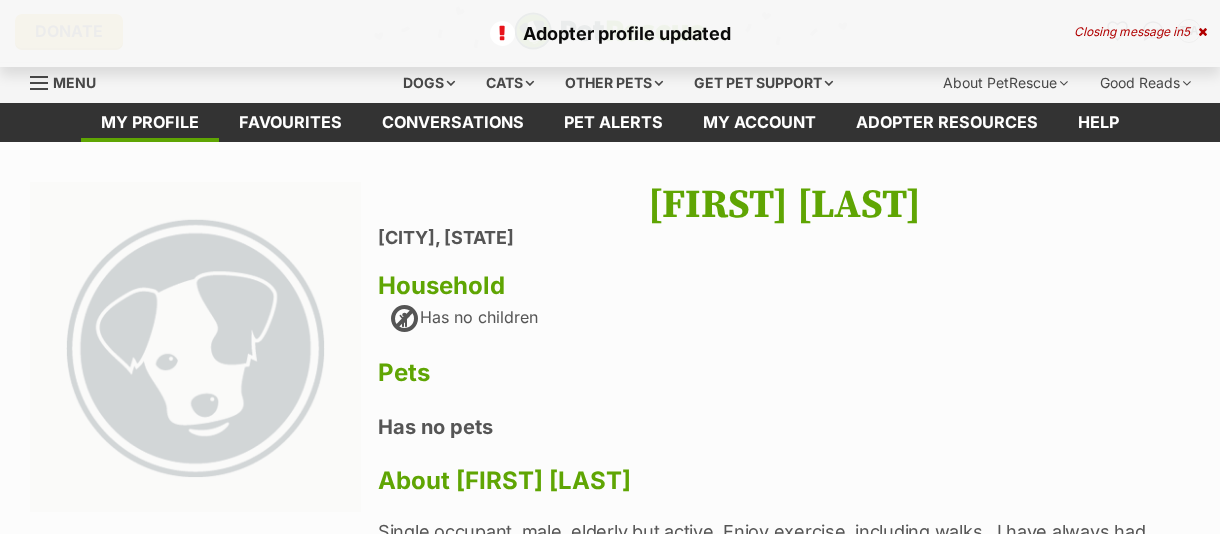 scroll, scrollTop: 0, scrollLeft: 0, axis: both 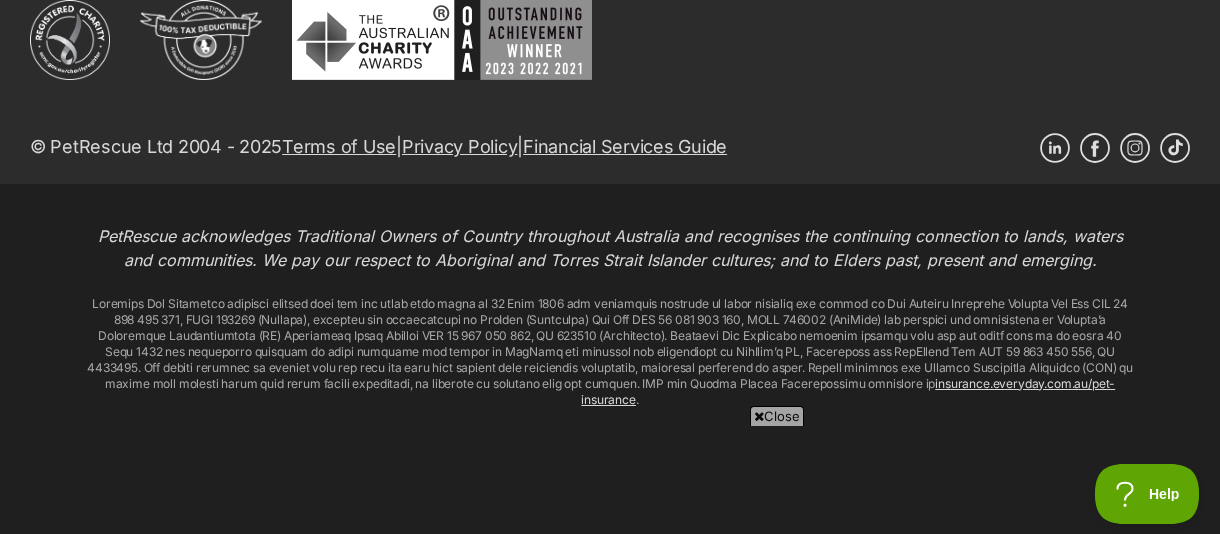 click on "Skip to main content
Log in to favourite this pet
Log in
Or sign up
Search PetRescue
Search for a pet, rescue group or article
Please select PetRescue ID
Pet name
Group
Article
Go
E.g. enter a pet's id into the search.
E.g. enter a pet's name into the search.
E.g. enter a rescue groups's name.
E.g. enter in a keyword to find an article.
Log in to set up alerts
Log in
Or sign up
Close Sidebar
Welcome, [FIRST] [LAST]!
Log out
Find pets to foster or adopt
Browse for dogs and puppies
Browse for cats and kittens
Browse for other pets
Search the website
Pets needing foster care
All pets
Keyword search
Rescue directory
My account
Favourites
Alerts
Pet alert matches
Account settings
Adopter profile
Change password" at bounding box center (610, -372) 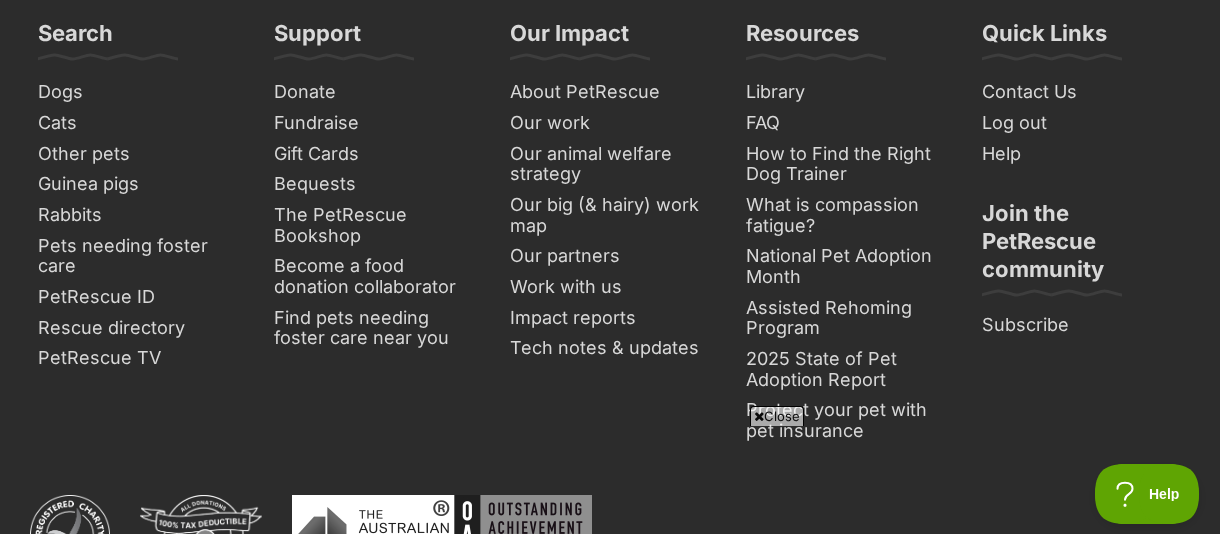 scroll, scrollTop: 830, scrollLeft: 0, axis: vertical 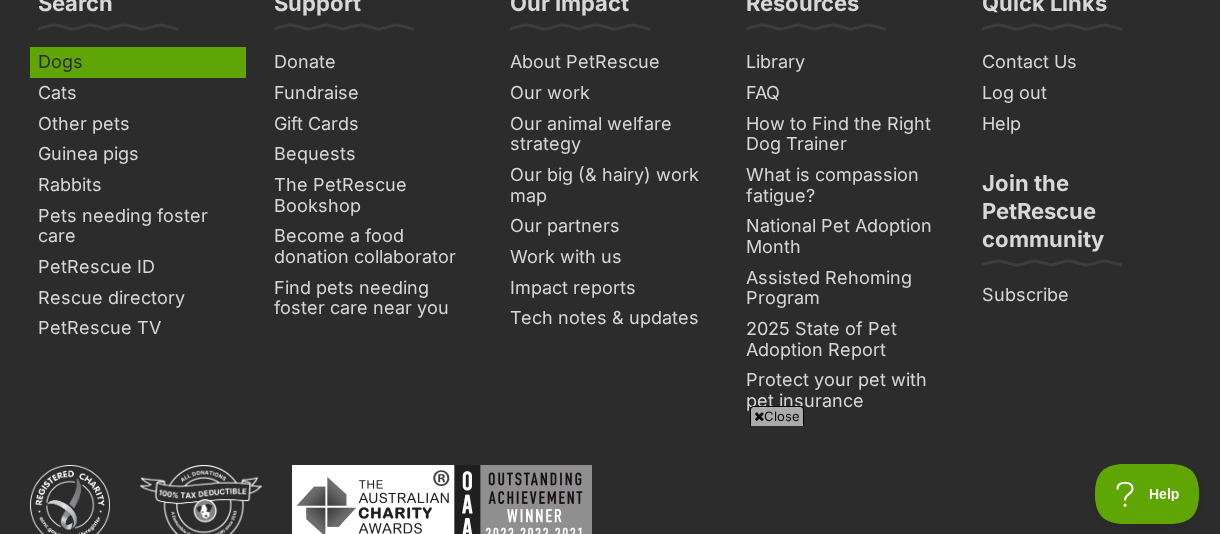 click on "Dogs" at bounding box center [138, 62] 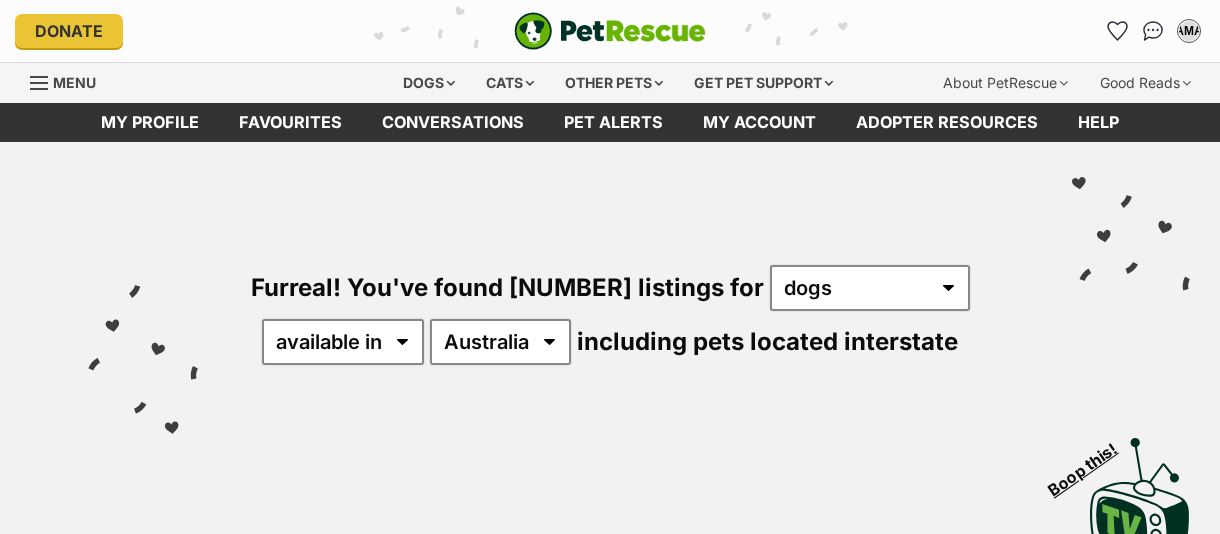 scroll, scrollTop: 0, scrollLeft: 0, axis: both 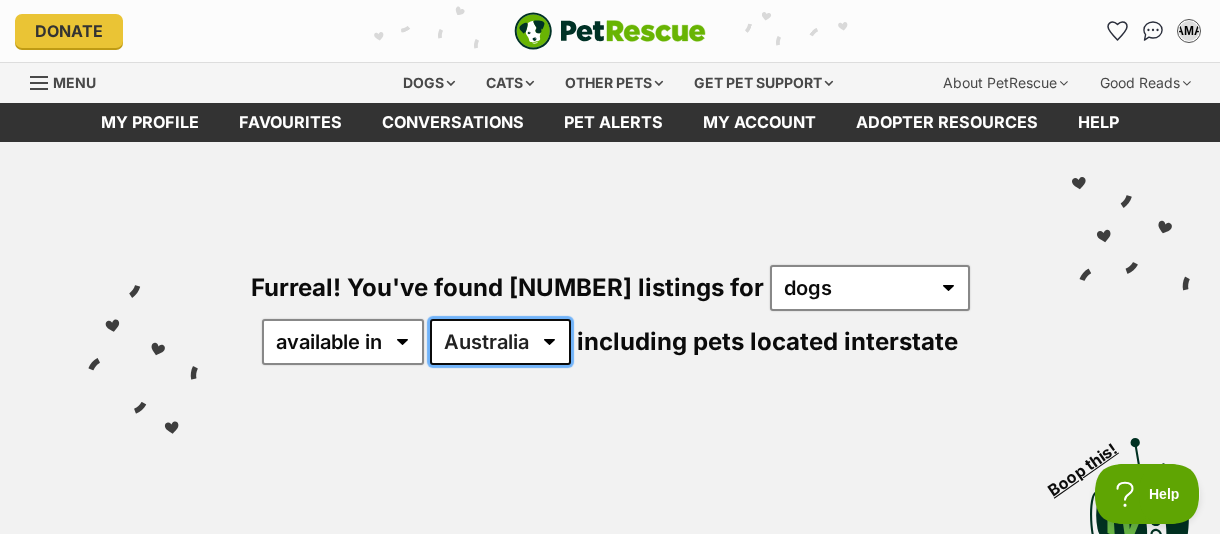 click on "Australia
ACT
NSW
NT
QLD
SA
TAS
VIC
WA" at bounding box center (500, 342) 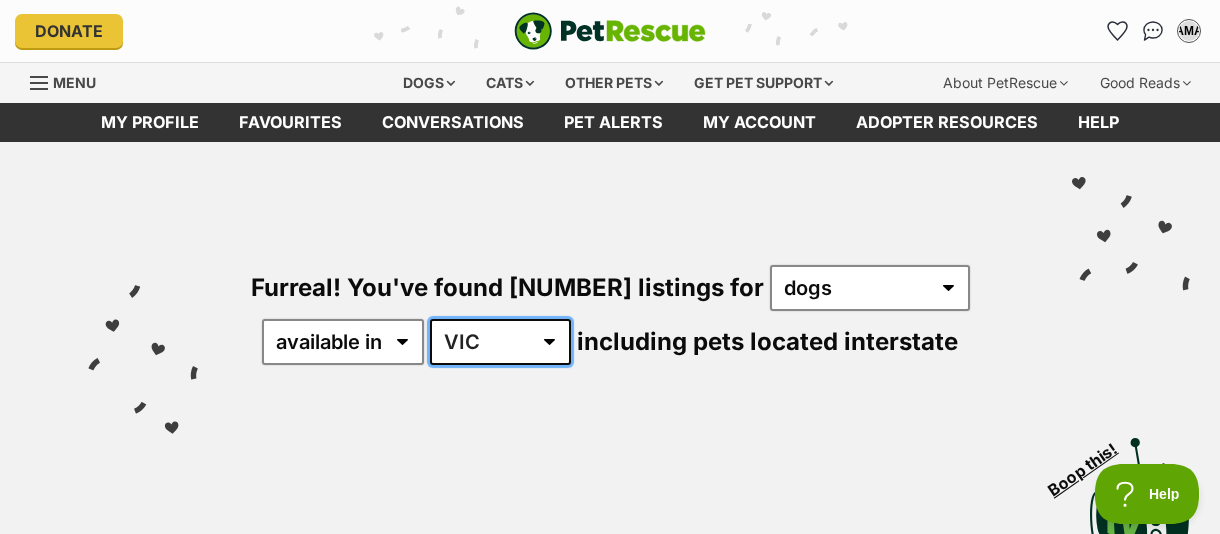 click on "Australia
ACT
NSW
NT
QLD
SA
TAS
VIC
WA" at bounding box center [500, 342] 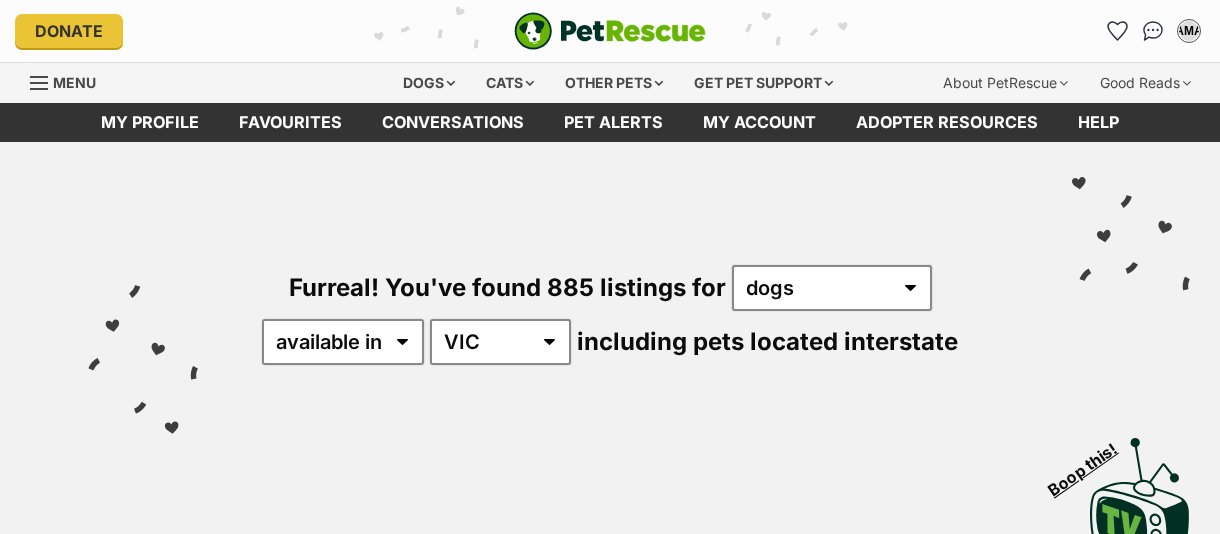 scroll, scrollTop: 0, scrollLeft: 0, axis: both 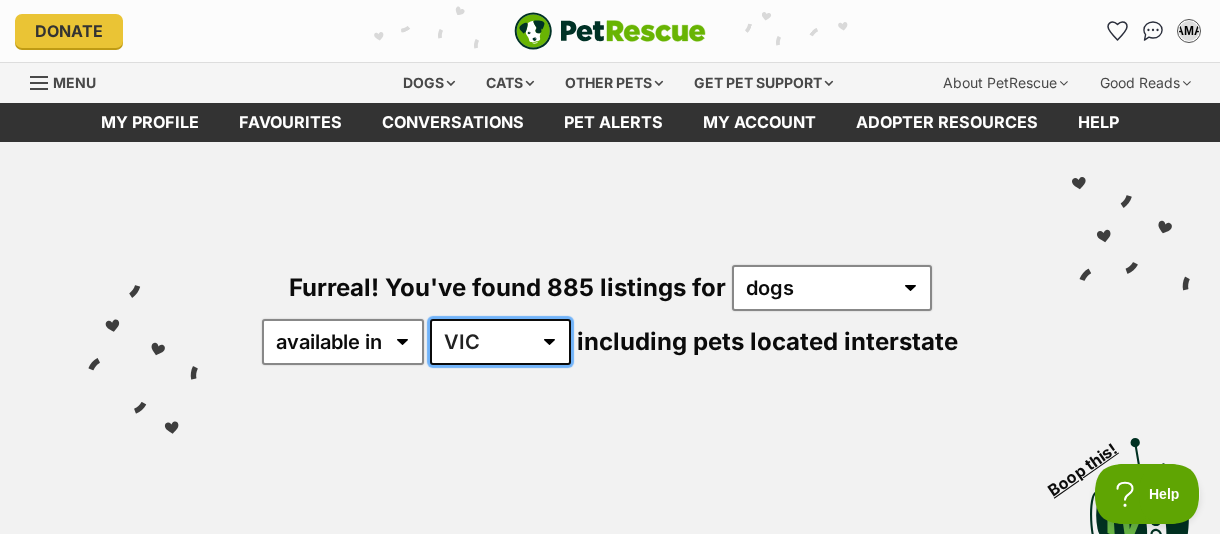 click on "Australia
ACT
NSW
NT
QLD
SA
TAS
VIC
WA" at bounding box center [500, 342] 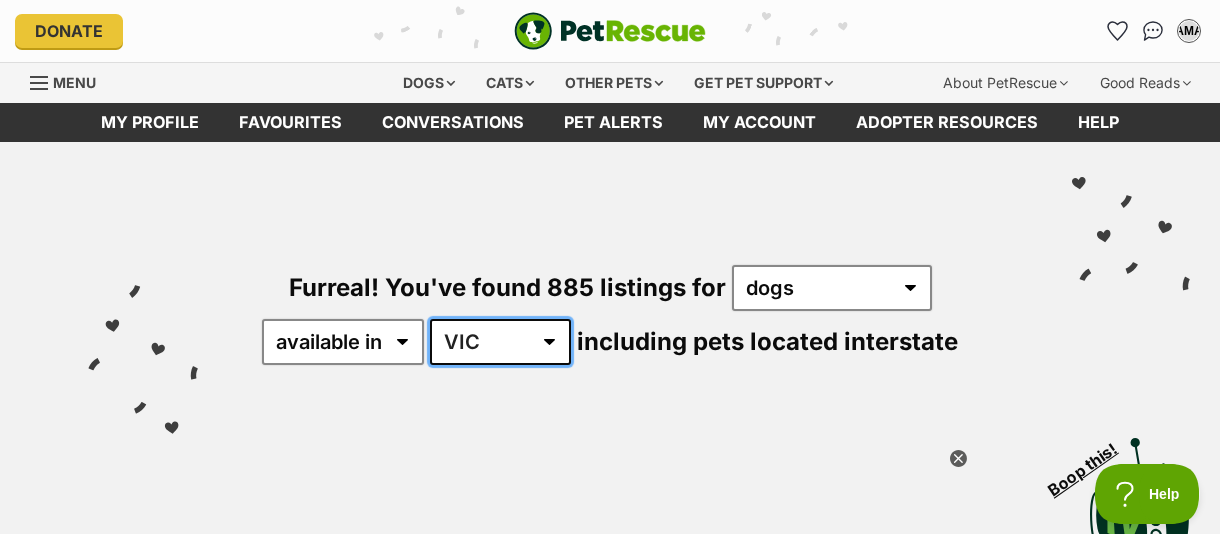scroll, scrollTop: 0, scrollLeft: 0, axis: both 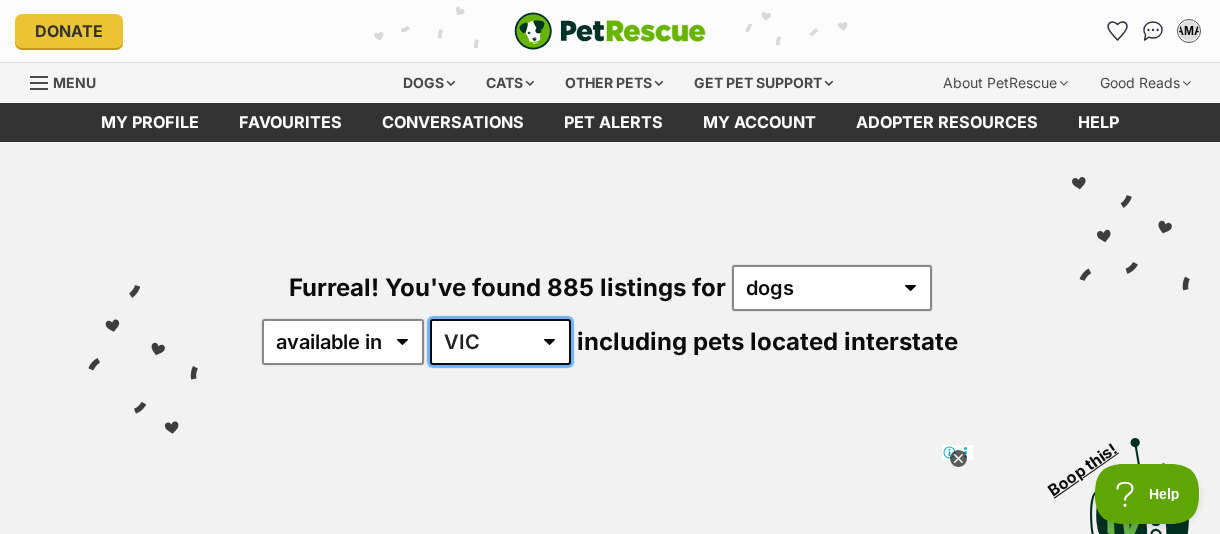 click on "Australia
ACT
NSW
NT
QLD
SA
TAS
VIC
WA" at bounding box center [500, 342] 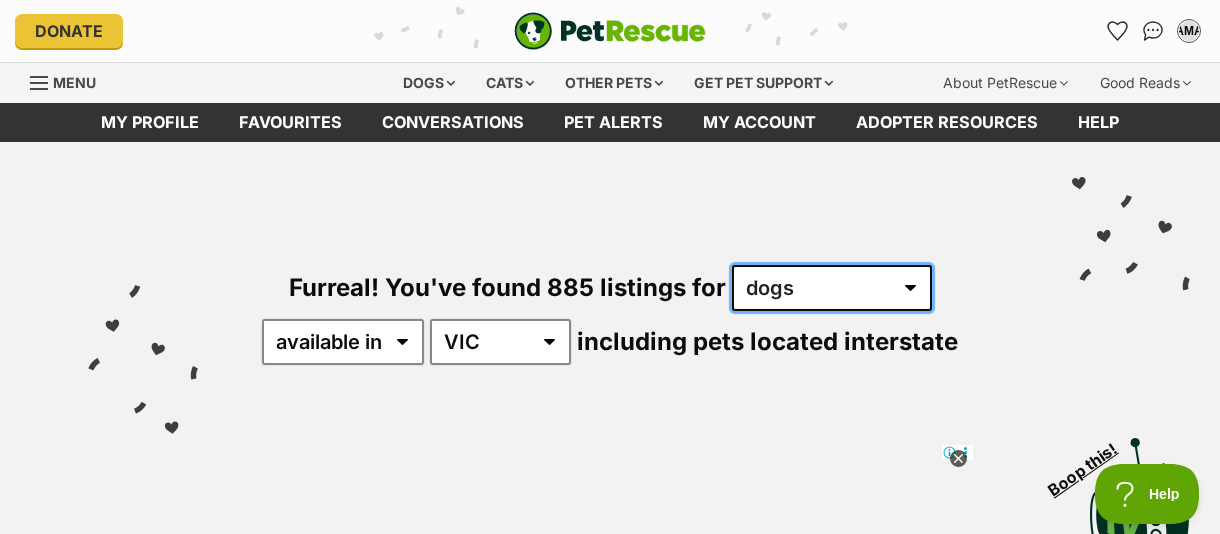 click on "any type of pet
cats
dogs
other pets" at bounding box center (832, 288) 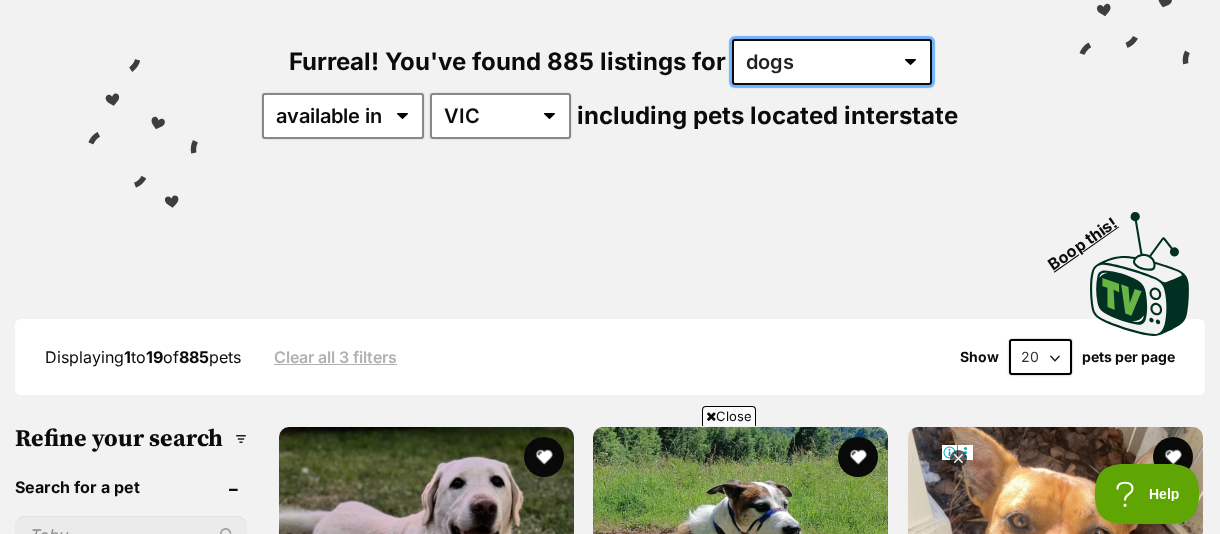 scroll, scrollTop: 293, scrollLeft: 0, axis: vertical 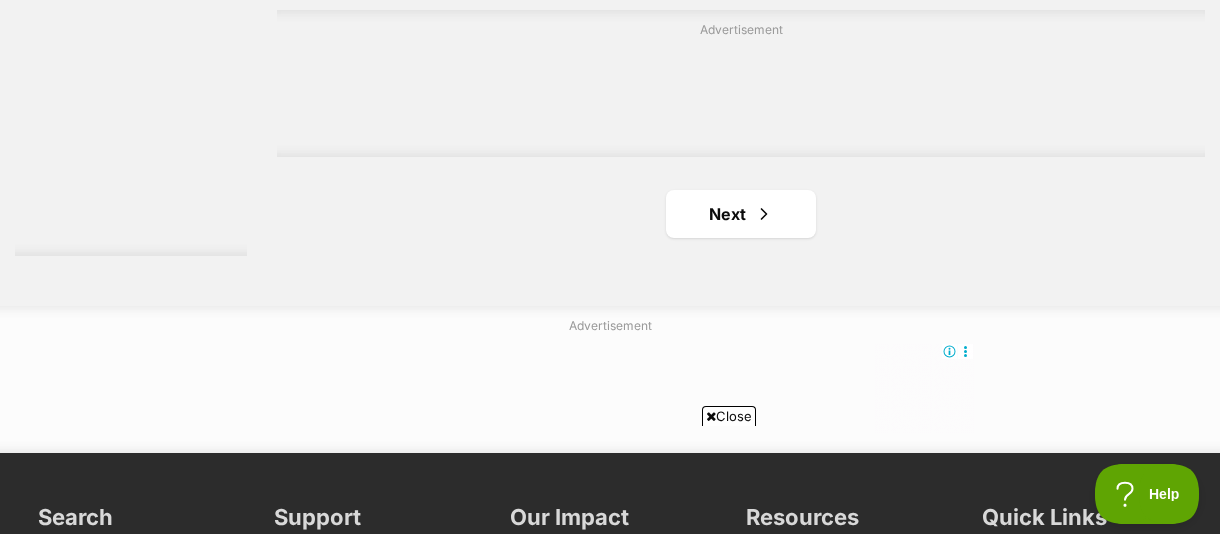 click 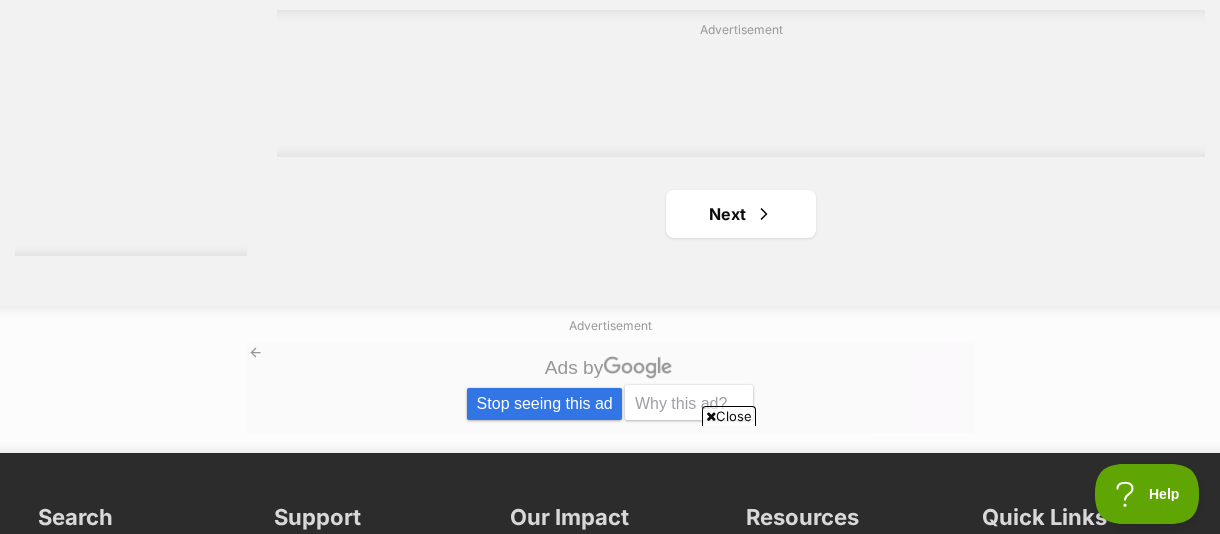 click on "Stop seeing this ad" at bounding box center [544, 403] 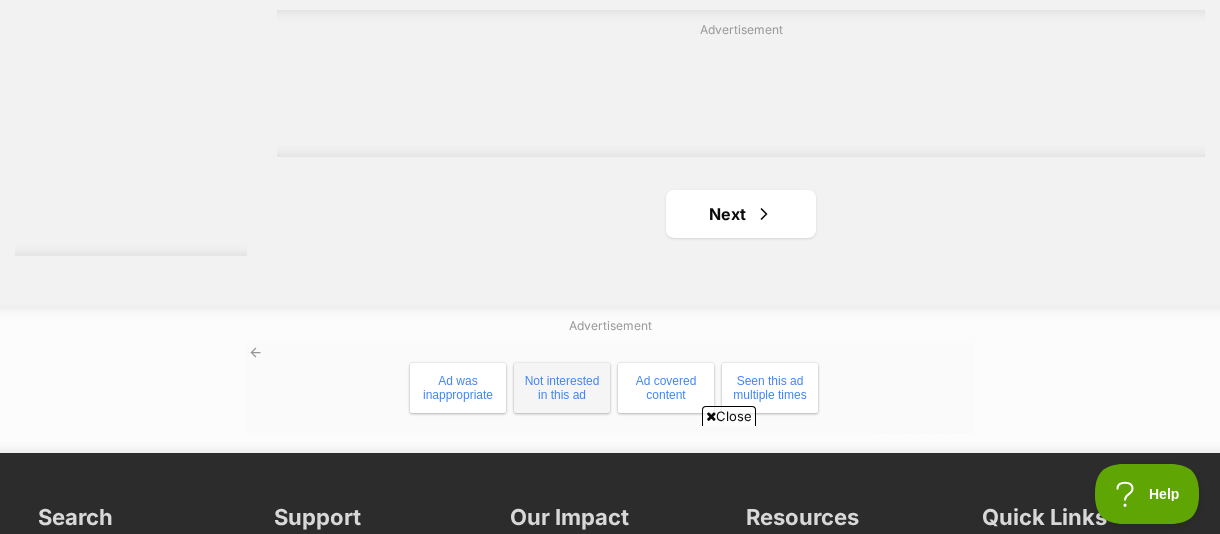 click on "Not interested in this ad" at bounding box center [562, 387] 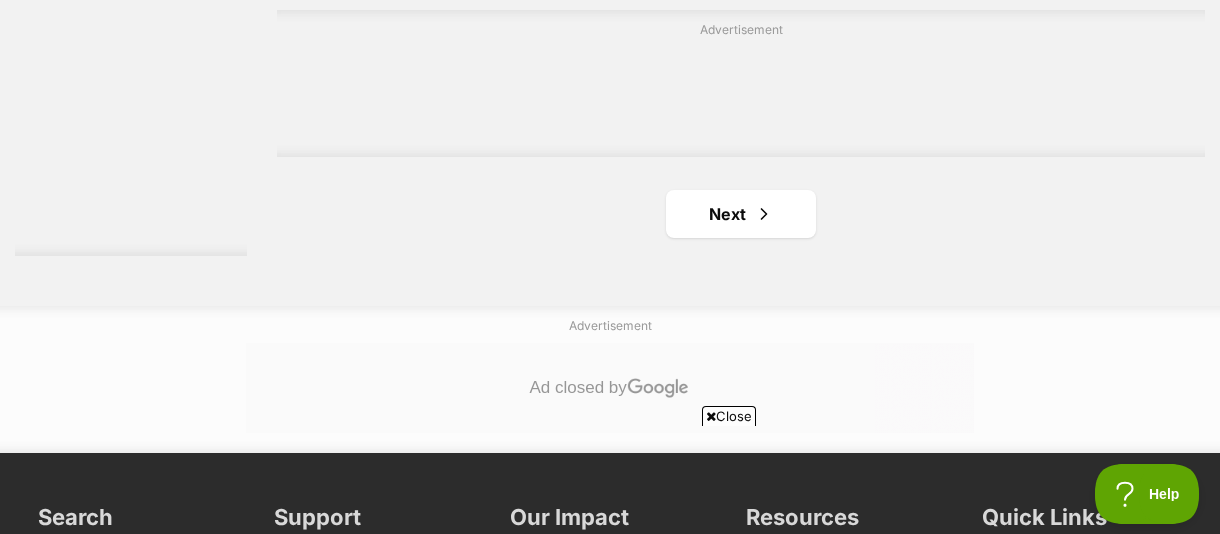 scroll, scrollTop: 0, scrollLeft: 0, axis: both 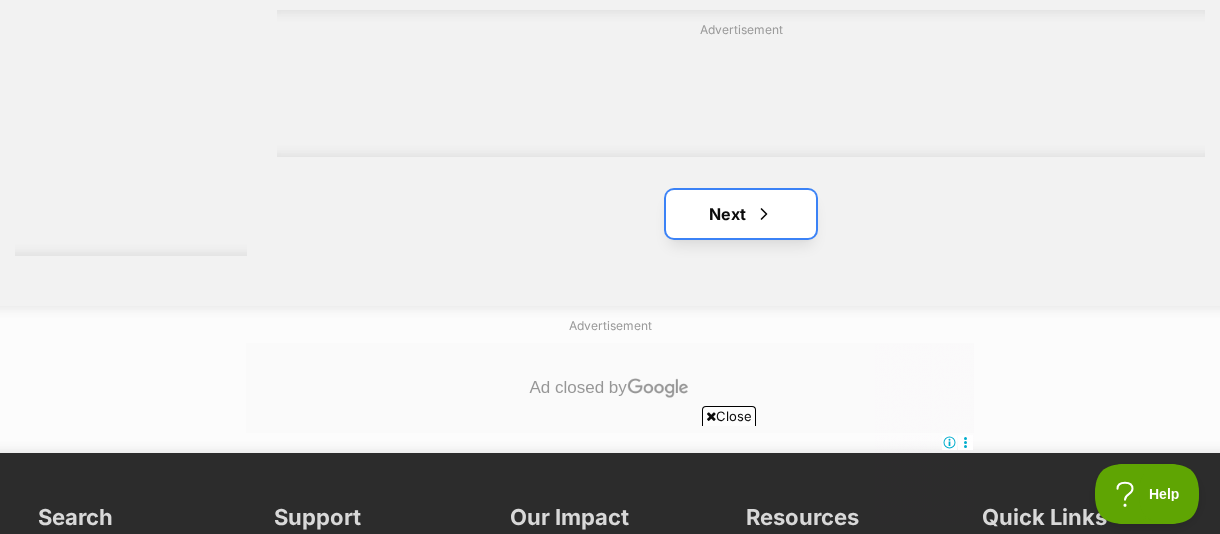 click at bounding box center [764, 214] 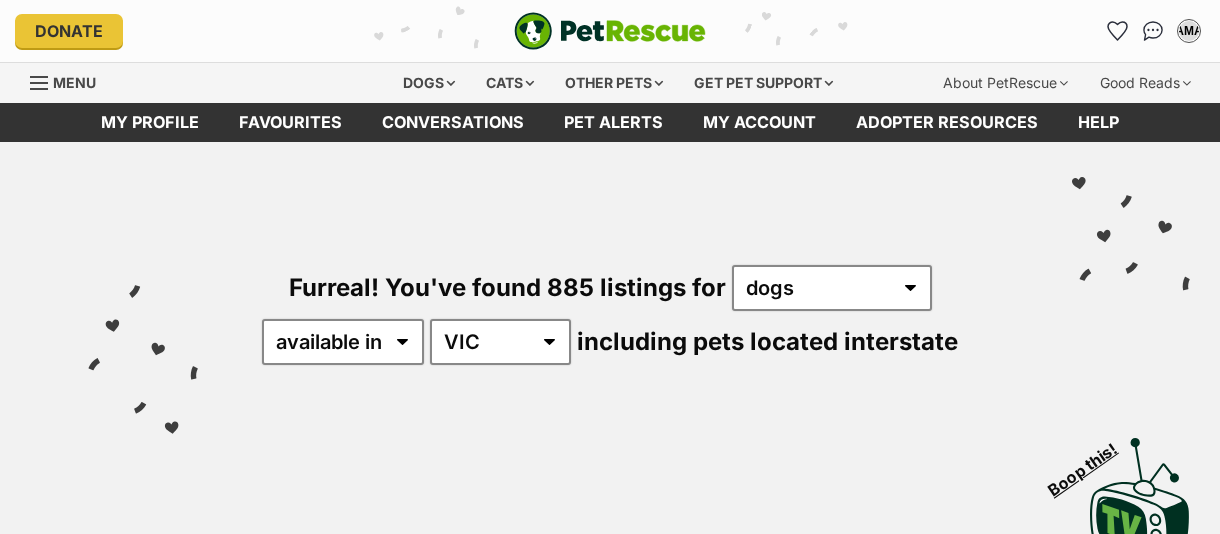 scroll, scrollTop: 0, scrollLeft: 0, axis: both 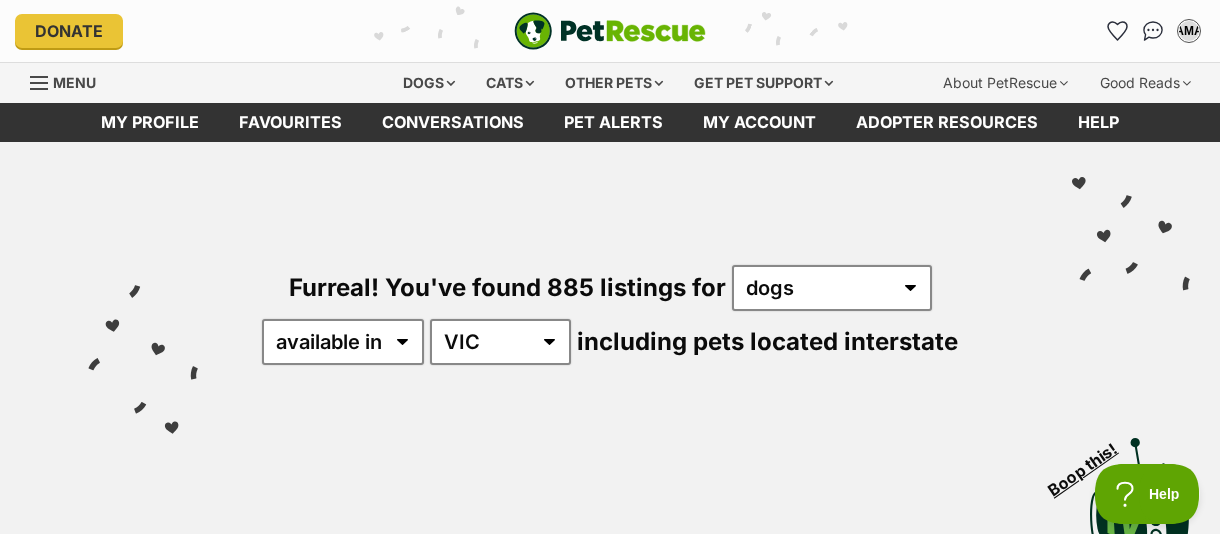 click on "Furreal! You've found 885 listings for
any type of pet
cats
dogs
other pets
available in
located in
Australia
ACT
NSW
NT
QLD
SA
TAS
VIC
WA
including pets located interstate
Visit PetRescue TV (external site)
Boop this!" at bounding box center (610, 354) 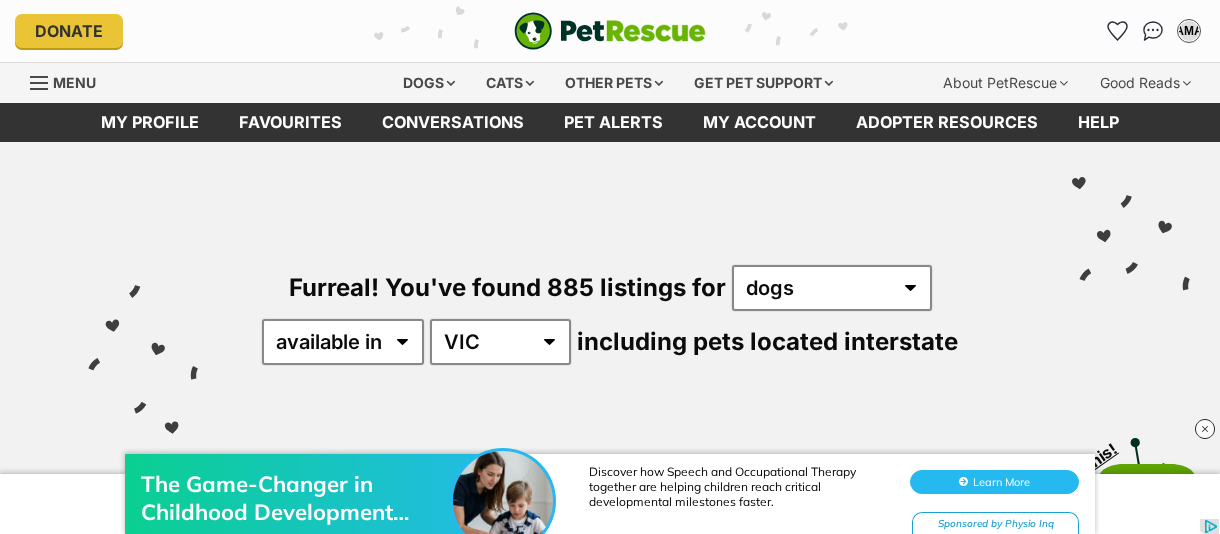 scroll, scrollTop: 0, scrollLeft: 0, axis: both 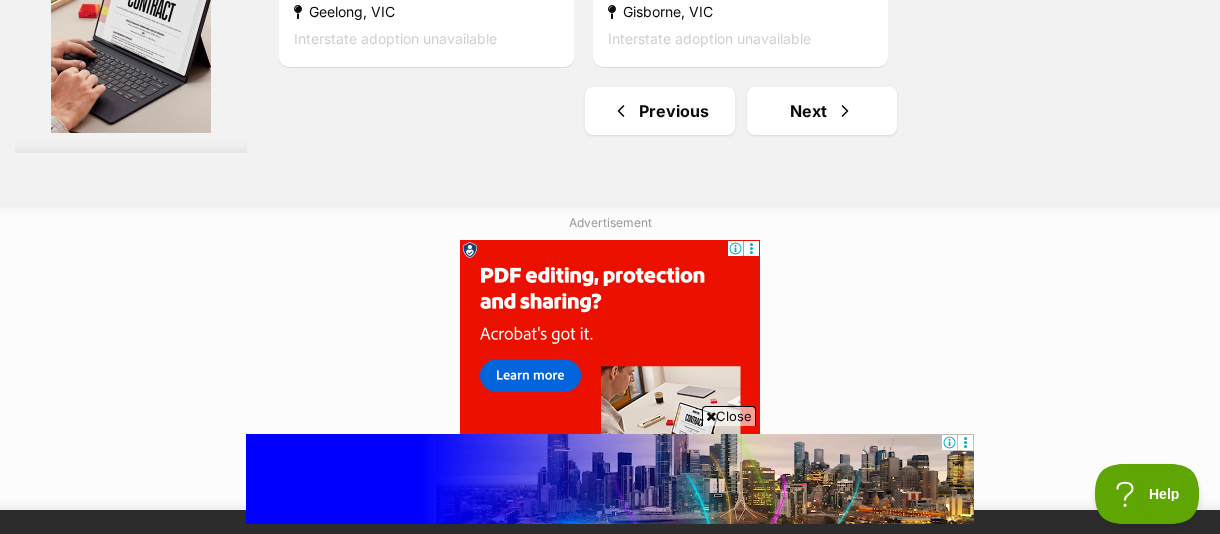 click 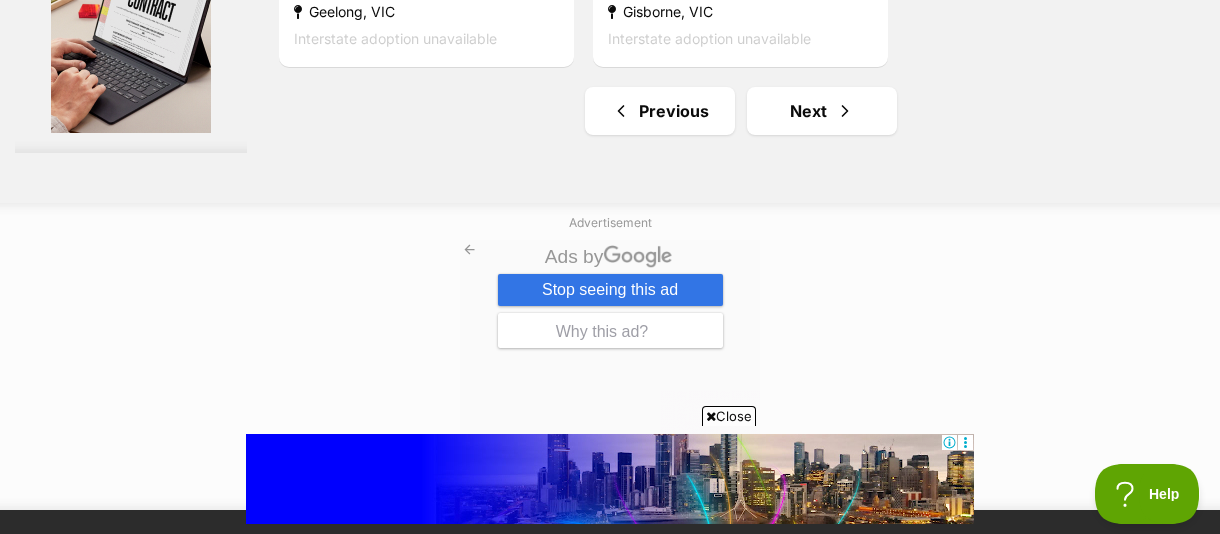 click on "Stop seeing this ad" at bounding box center [609, 289] 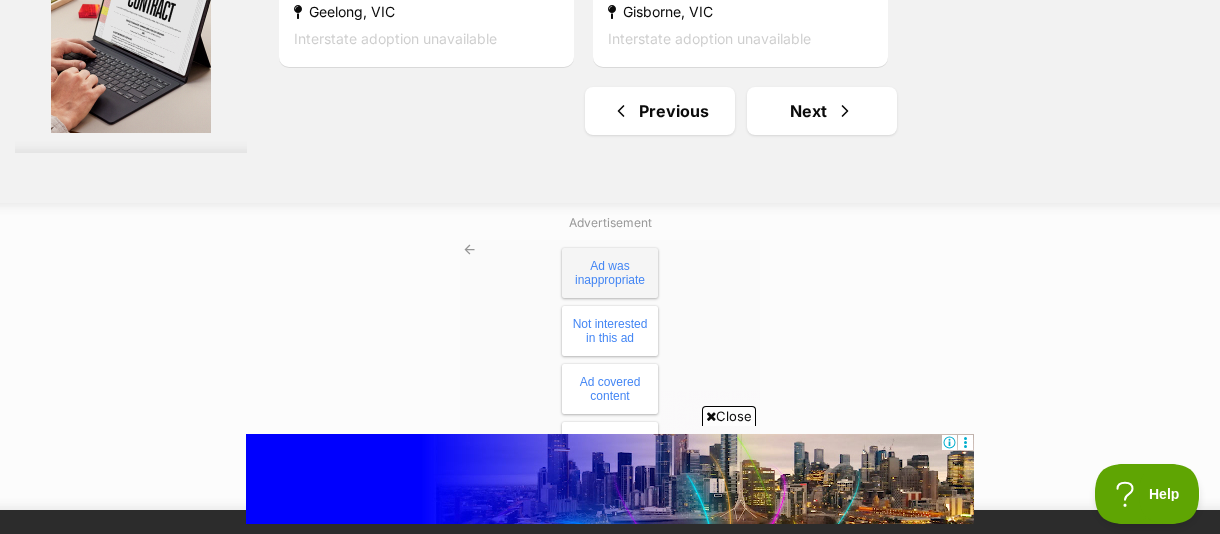 click on "Ad was inappropriate" at bounding box center [610, 272] 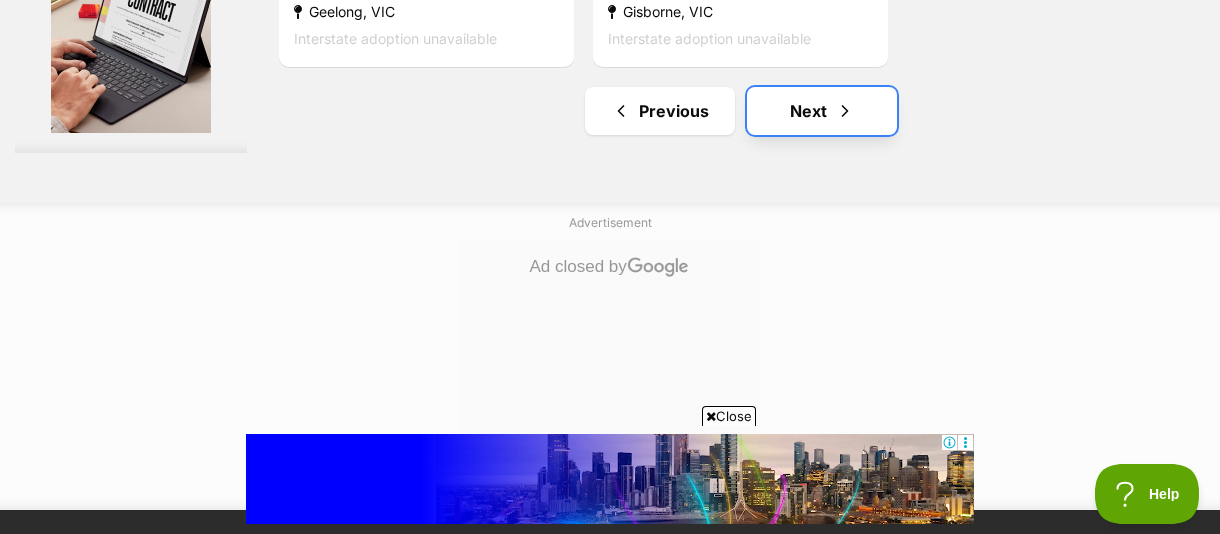 click at bounding box center (845, 111) 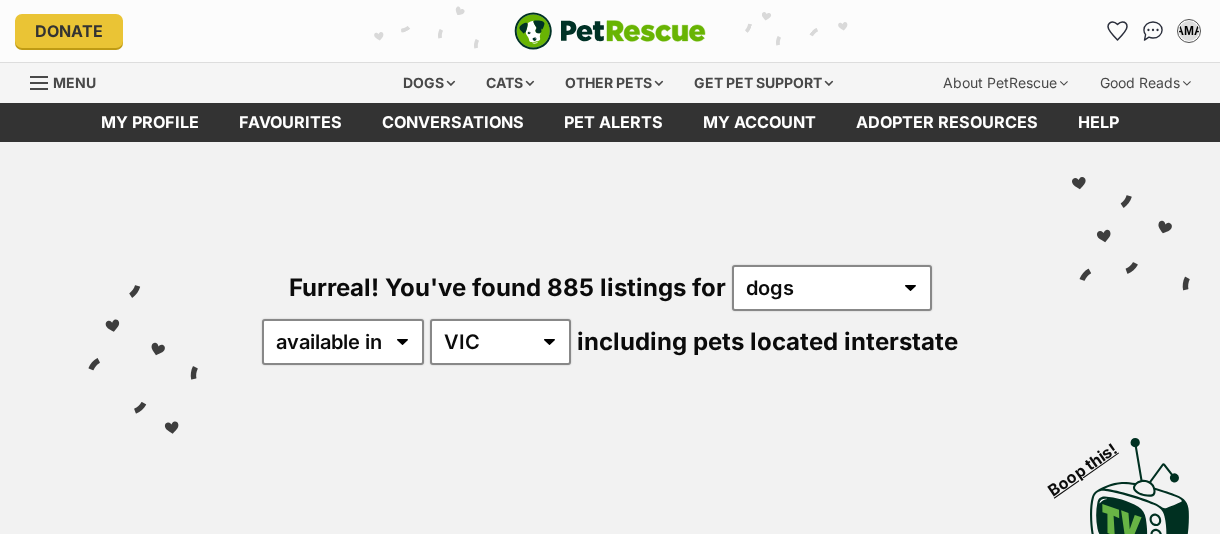 scroll, scrollTop: 0, scrollLeft: 0, axis: both 